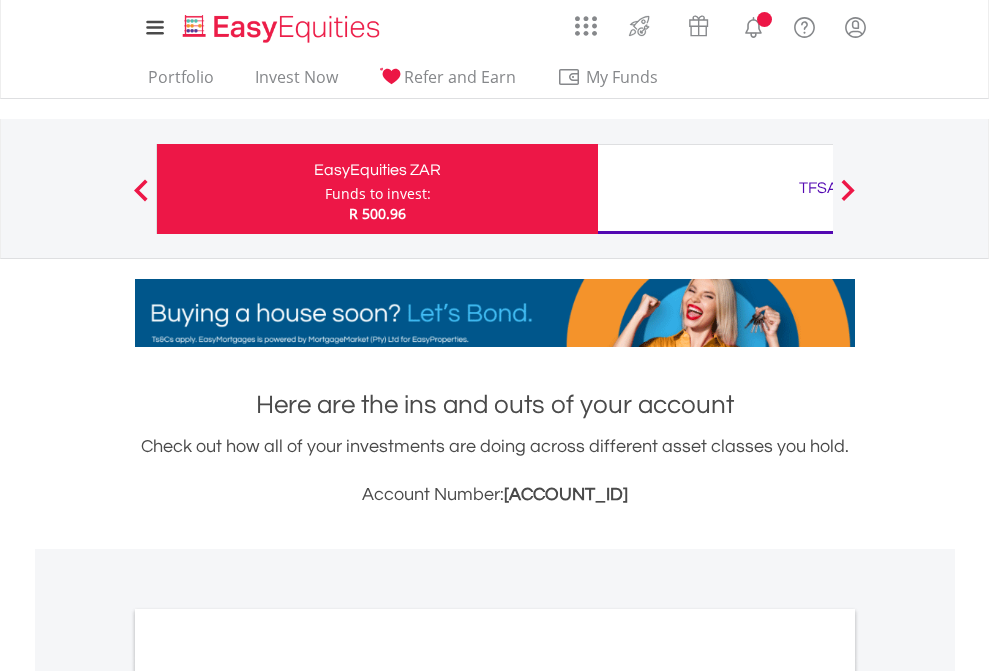 scroll, scrollTop: 0, scrollLeft: 0, axis: both 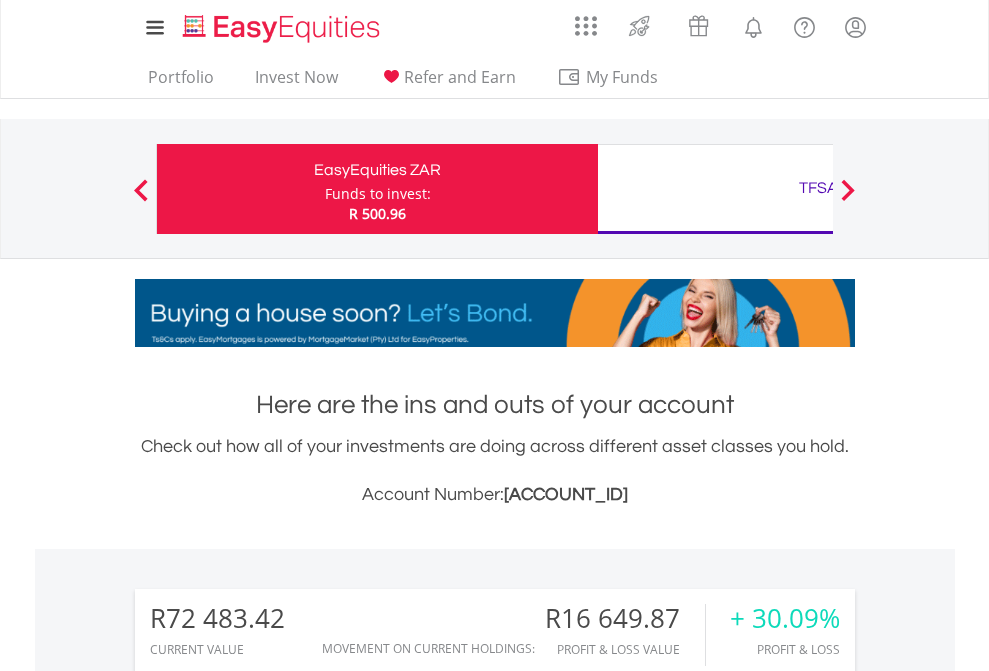 click on "Funds to invest:" at bounding box center [378, 194] 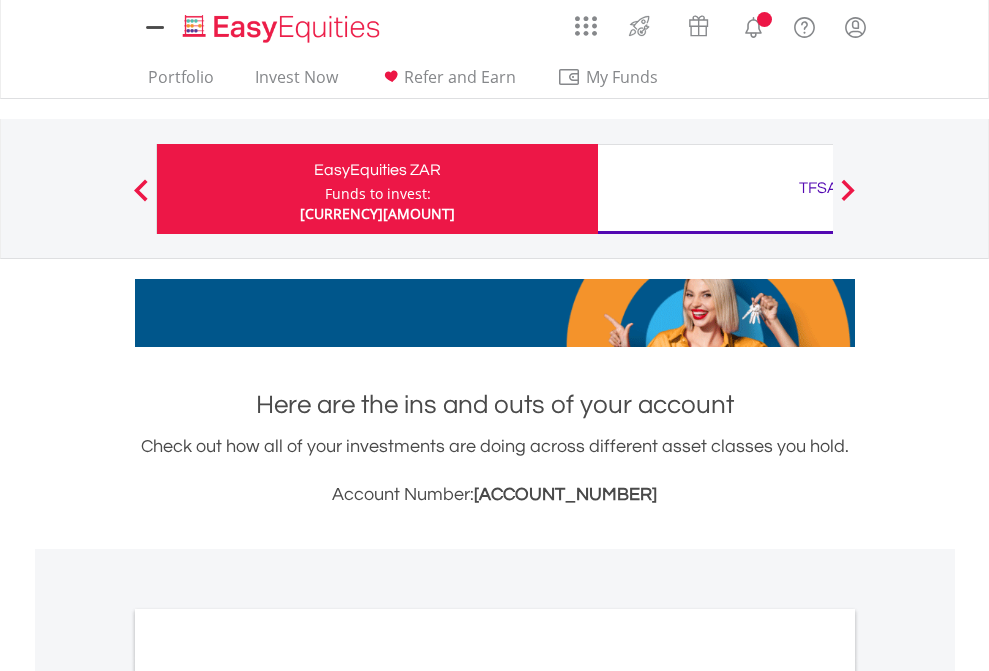 scroll, scrollTop: 0, scrollLeft: 0, axis: both 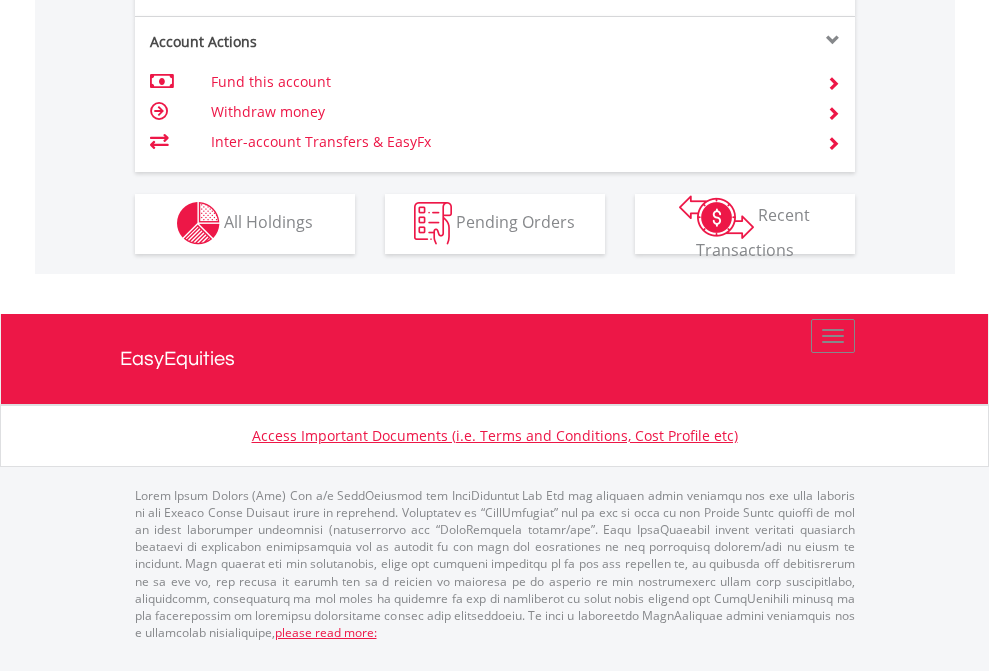 click on "Investment types" at bounding box center [706, -337] 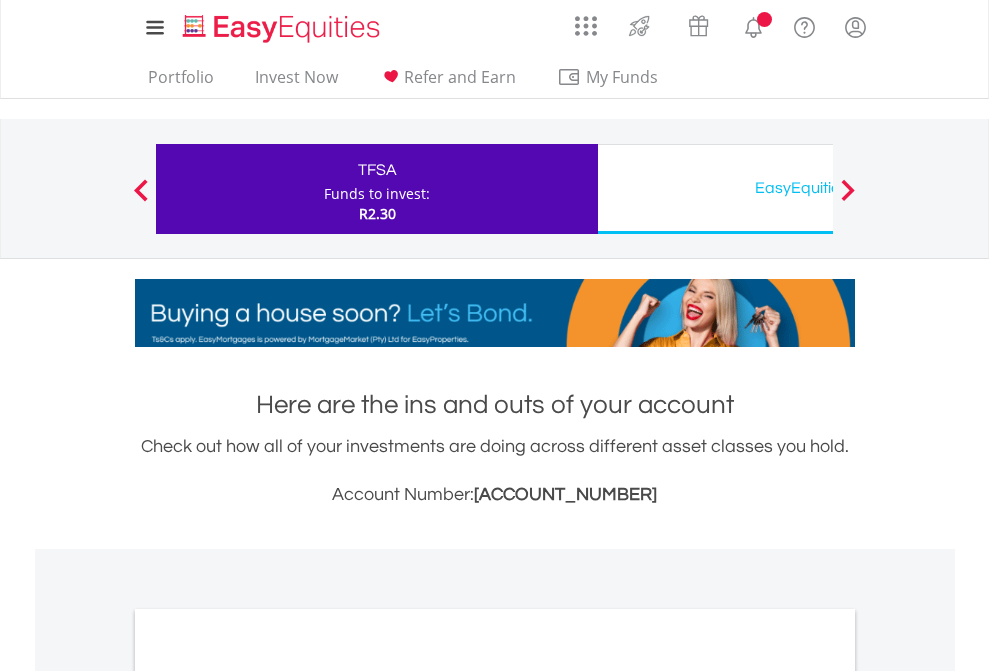 scroll, scrollTop: 0, scrollLeft: 0, axis: both 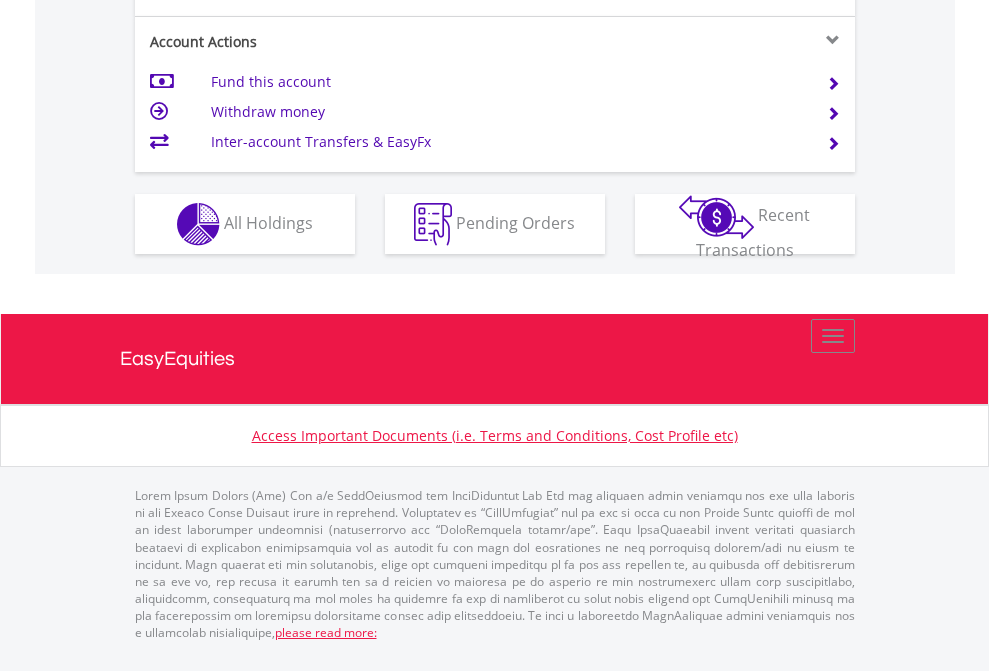 click on "Investment types" at bounding box center [706, -337] 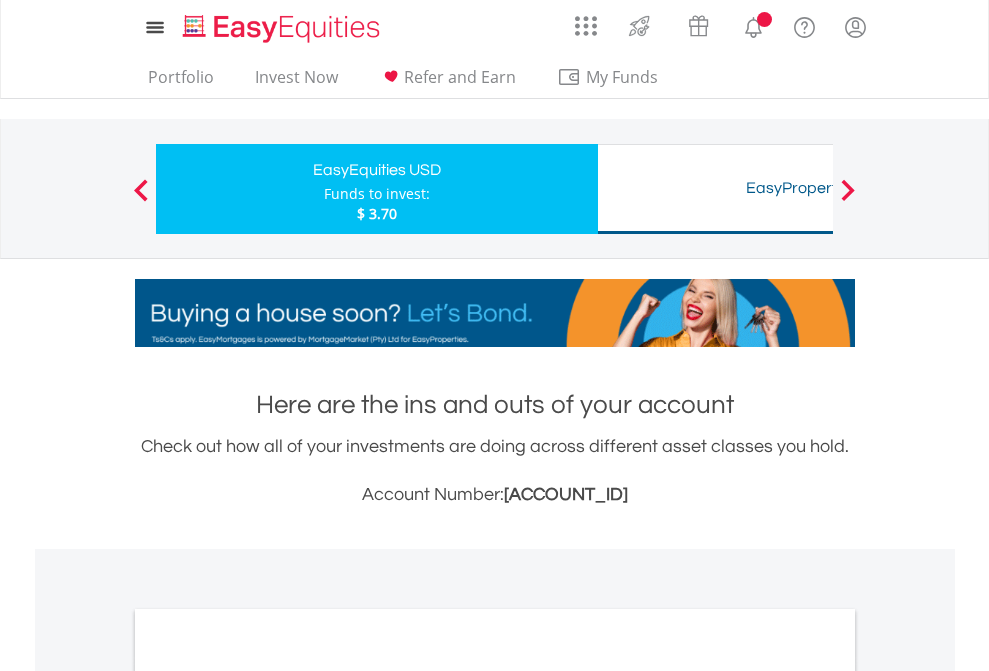 scroll, scrollTop: 0, scrollLeft: 0, axis: both 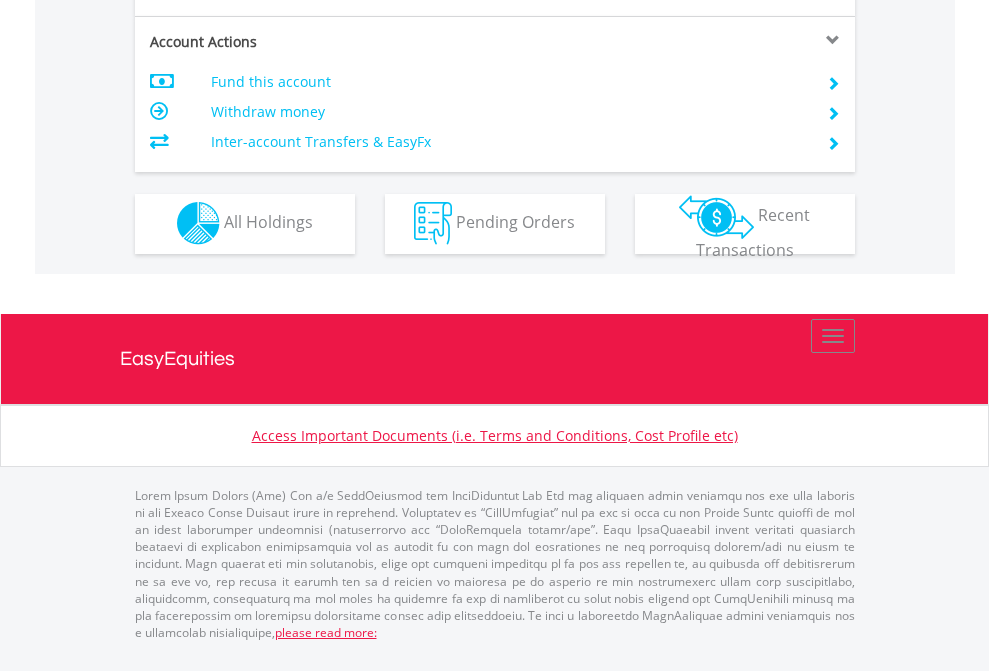 click on "Investment types" at bounding box center (706, -337) 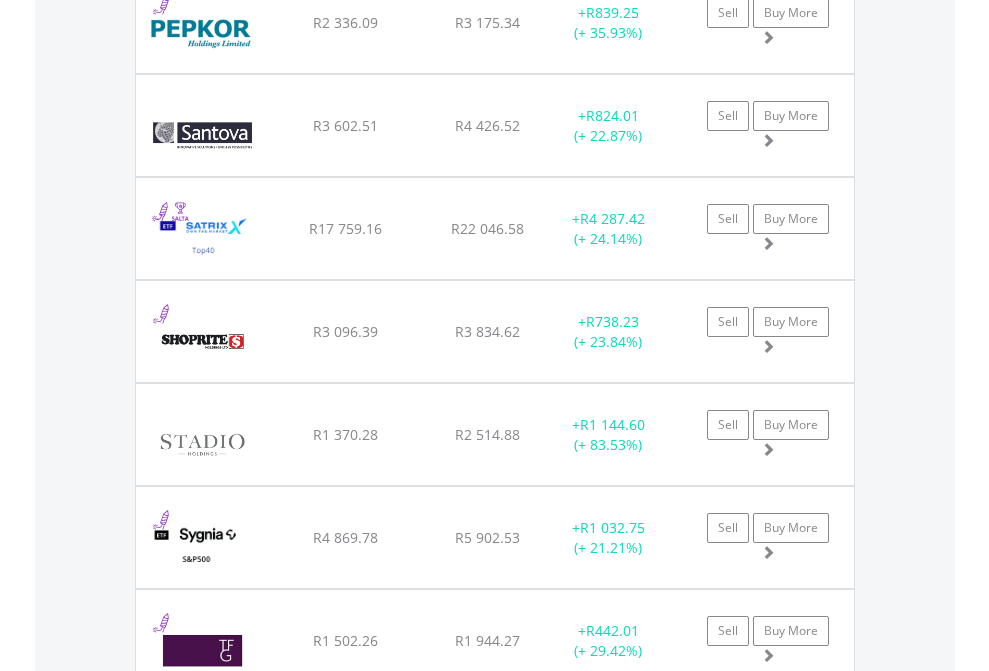 scroll, scrollTop: 2385, scrollLeft: 0, axis: vertical 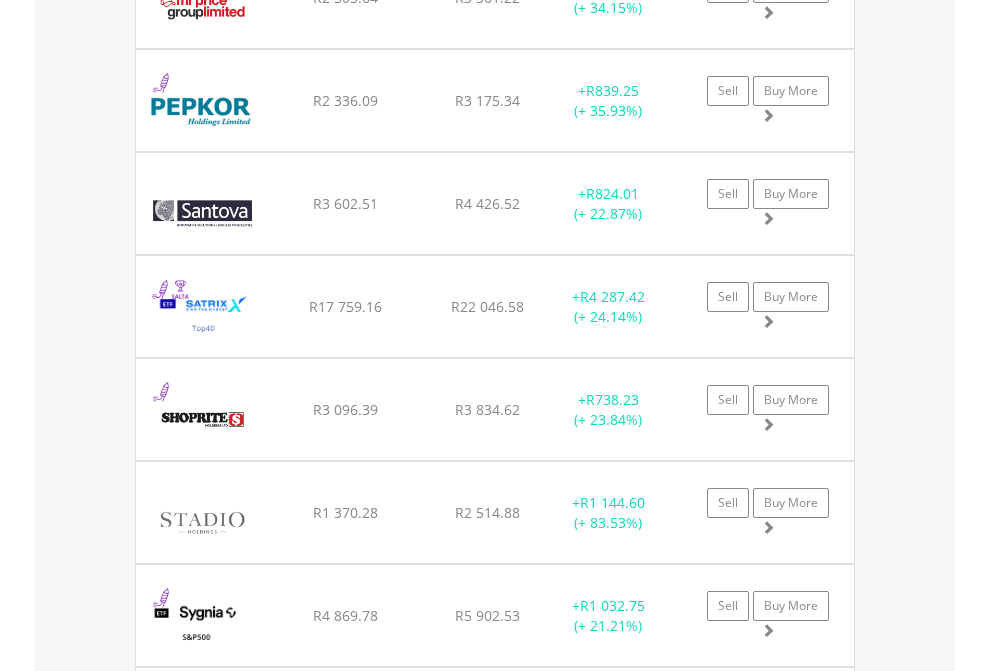 click on "TFSA" at bounding box center [818, -2197] 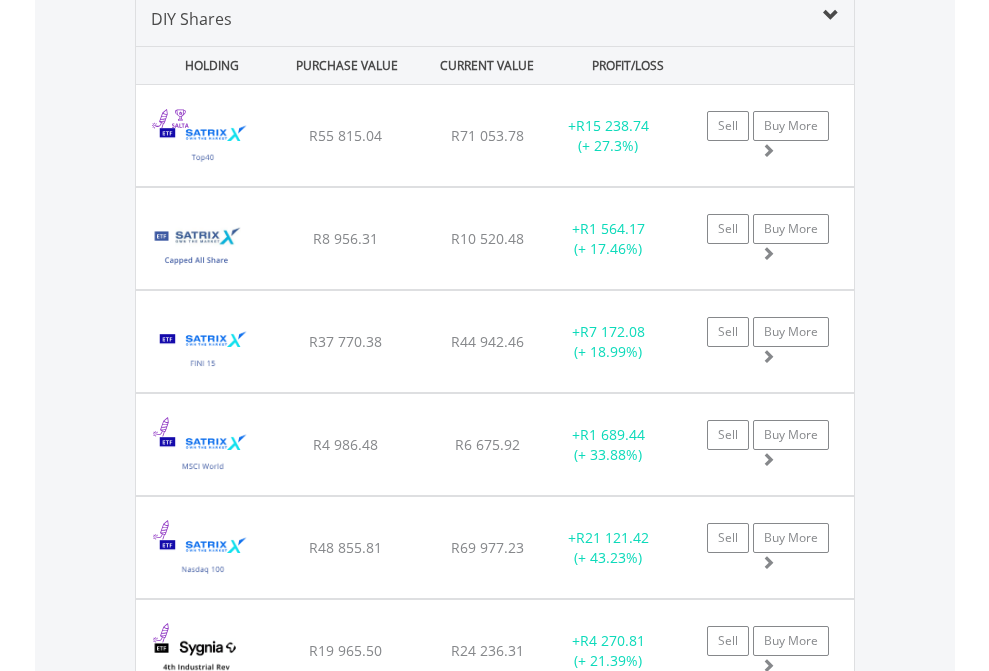 scroll, scrollTop: 1933, scrollLeft: 0, axis: vertical 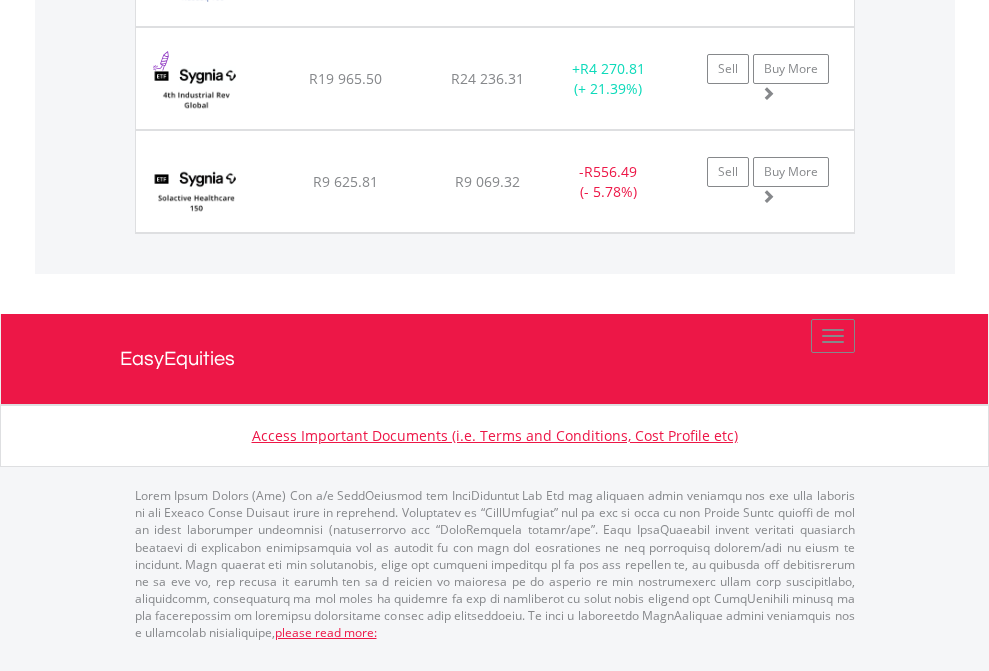 click on "EasyEquities USD" at bounding box center (818, -1586) 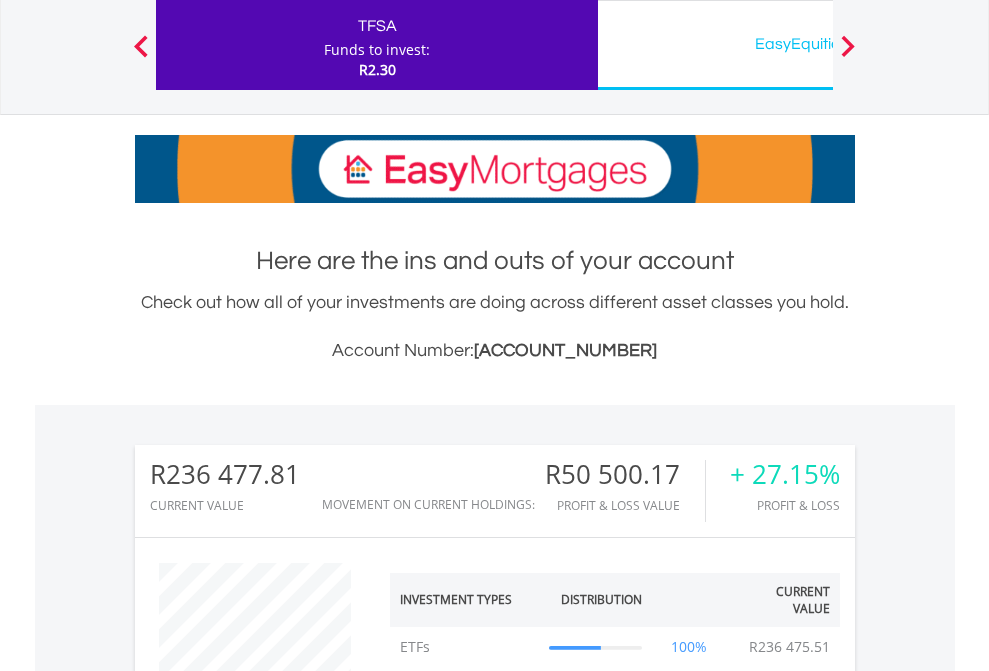 scroll, scrollTop: 999808, scrollLeft: 999687, axis: both 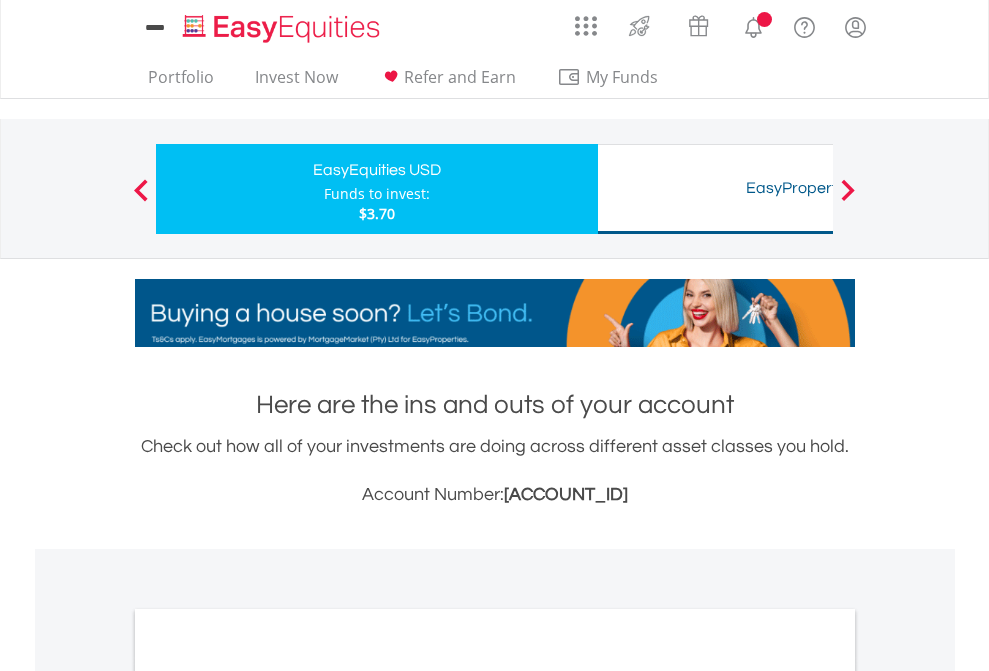 click on "All Holdings" at bounding box center [268, 1096] 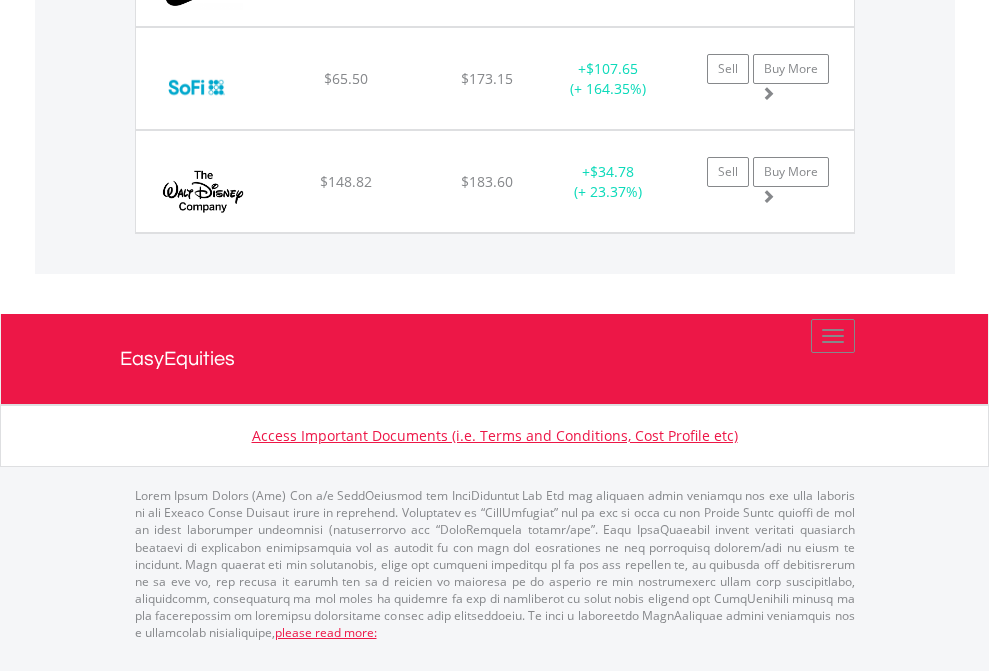 scroll, scrollTop: 2225, scrollLeft: 0, axis: vertical 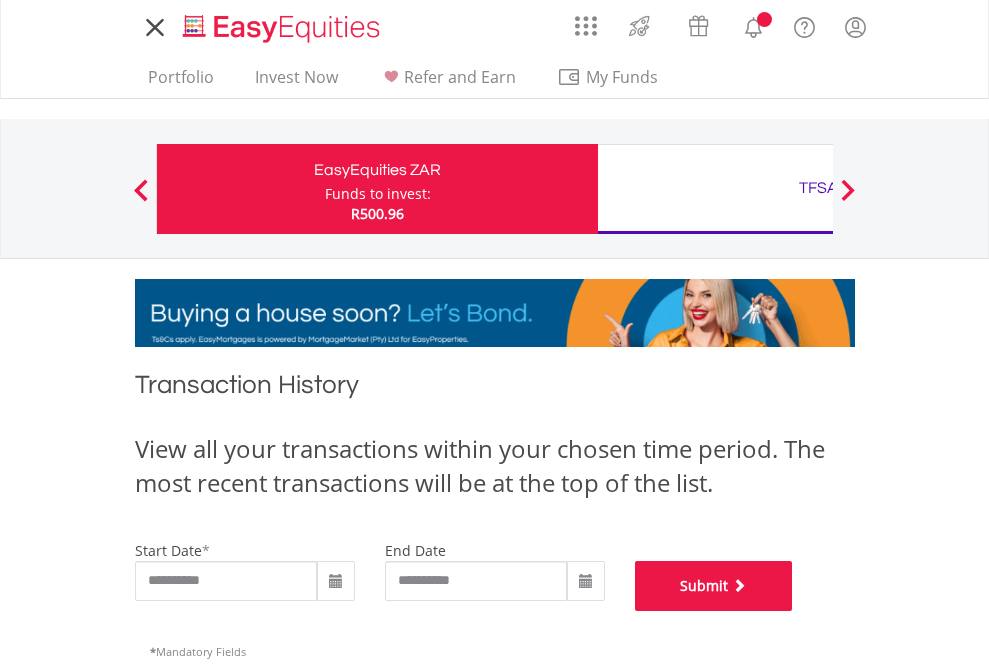 click on "Submit" at bounding box center [714, 586] 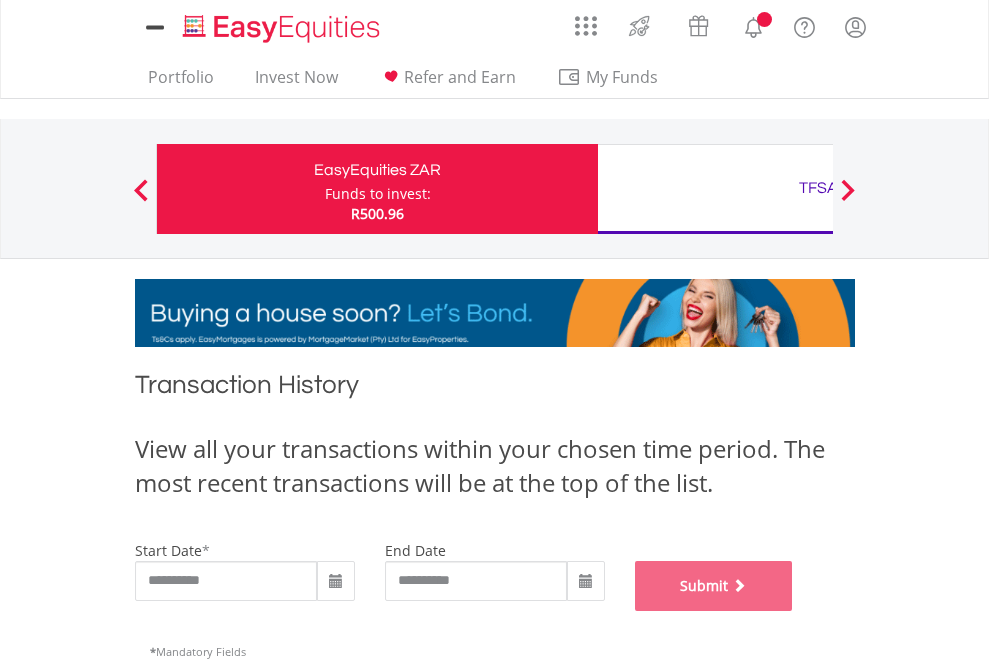 scroll, scrollTop: 811, scrollLeft: 0, axis: vertical 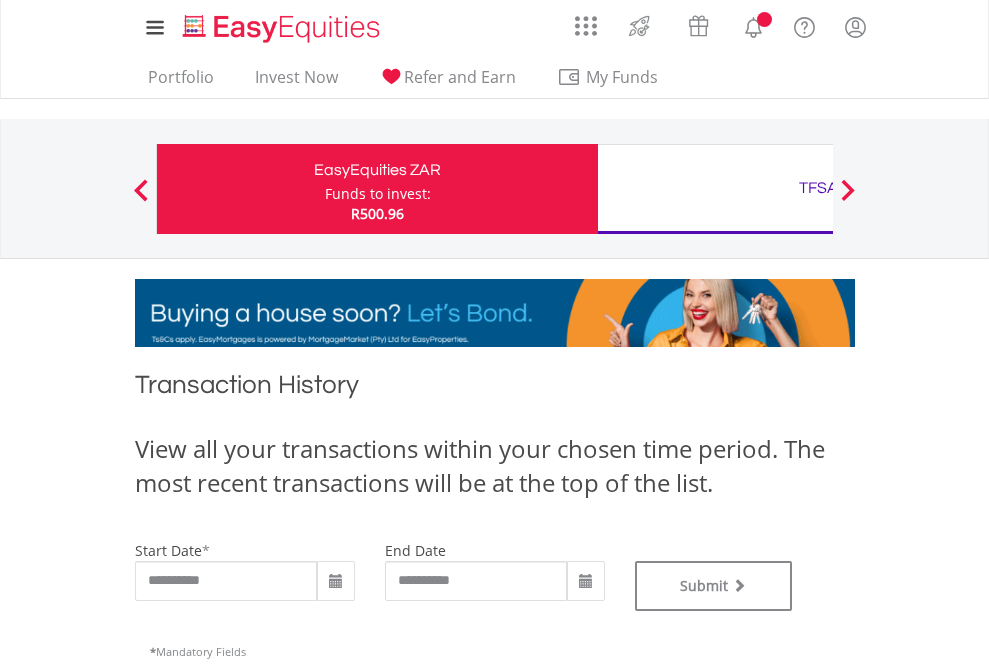 click on "TFSA" at bounding box center [818, 188] 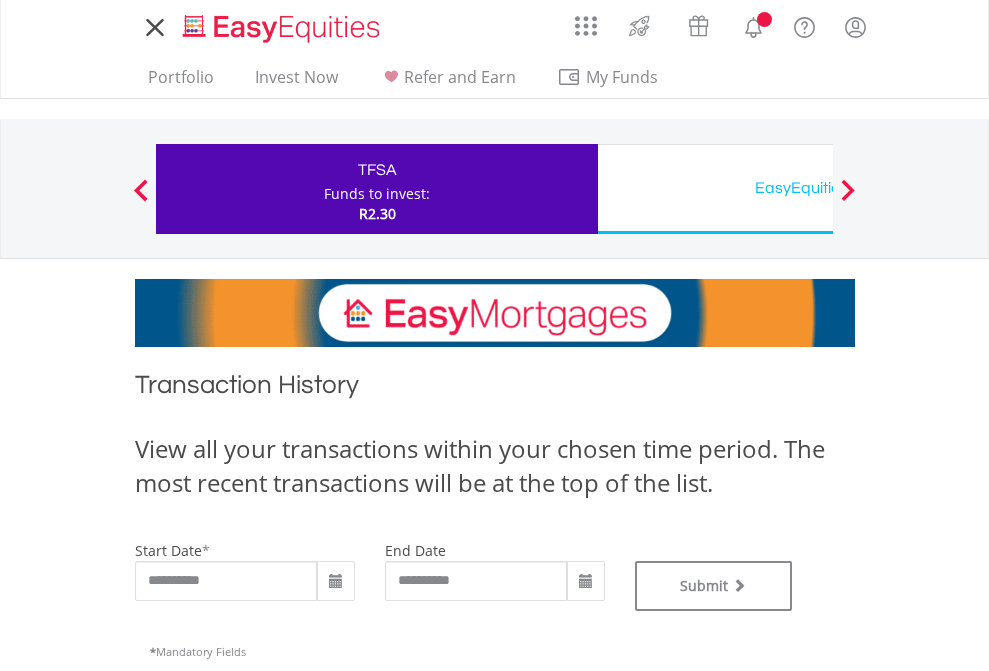 scroll, scrollTop: 0, scrollLeft: 0, axis: both 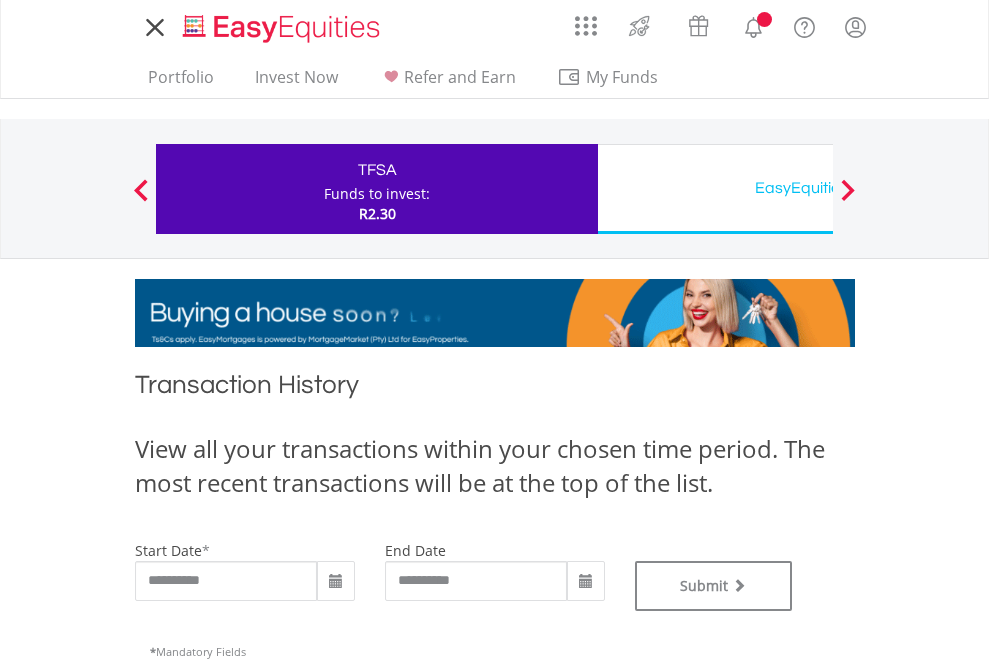 type on "**********" 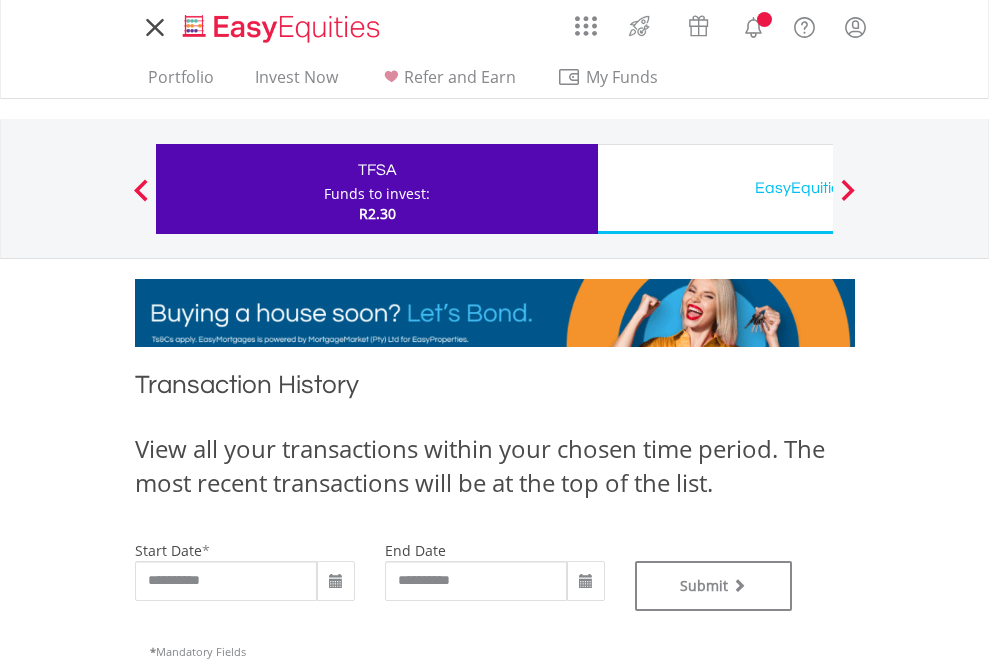 type on "**********" 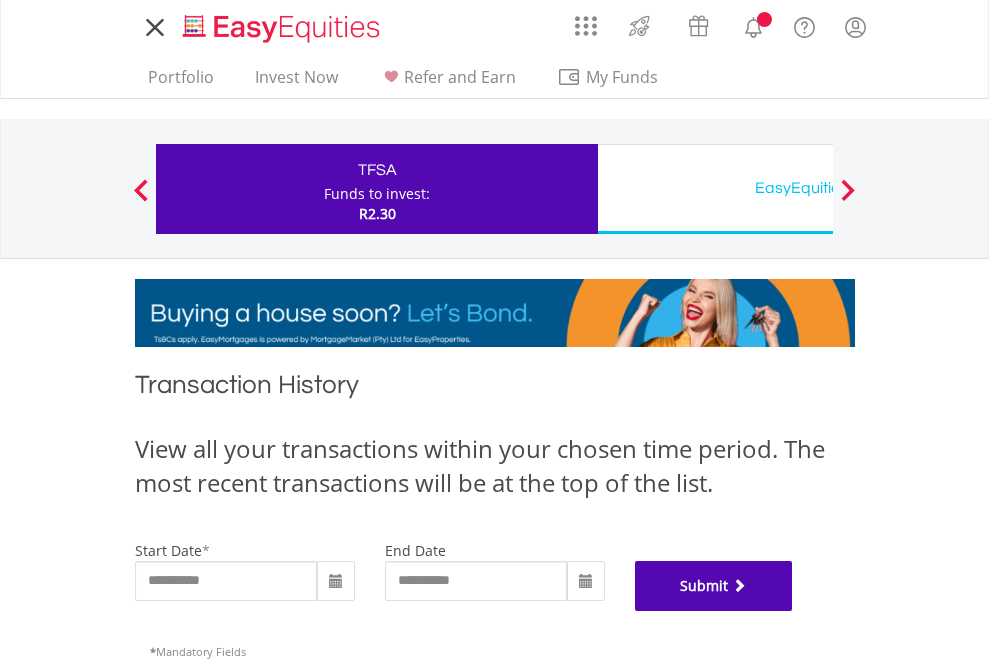 click on "Submit" at bounding box center [714, 586] 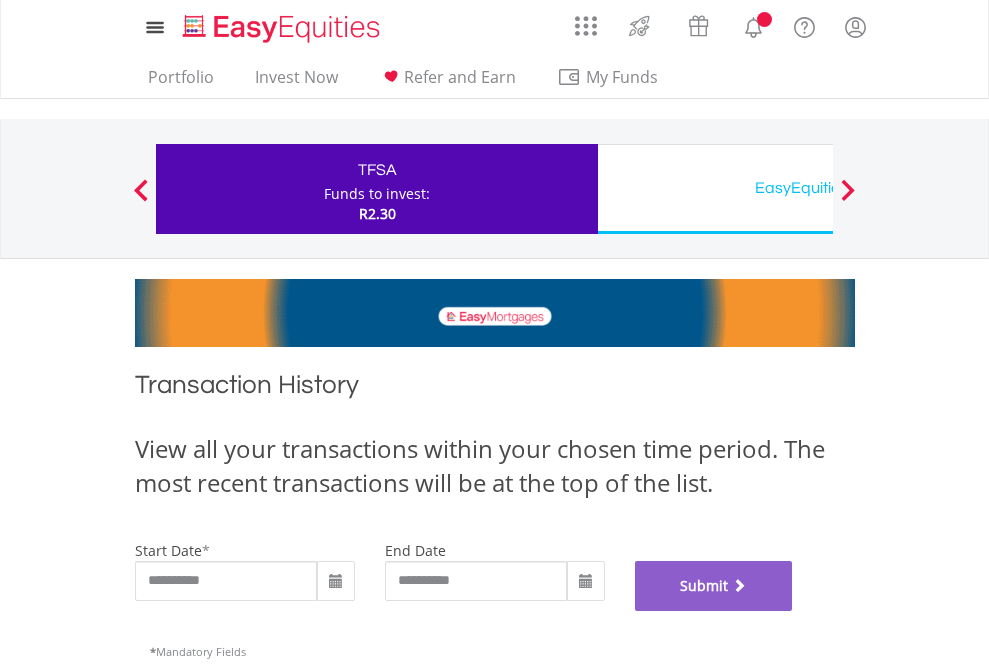 scroll, scrollTop: 811, scrollLeft: 0, axis: vertical 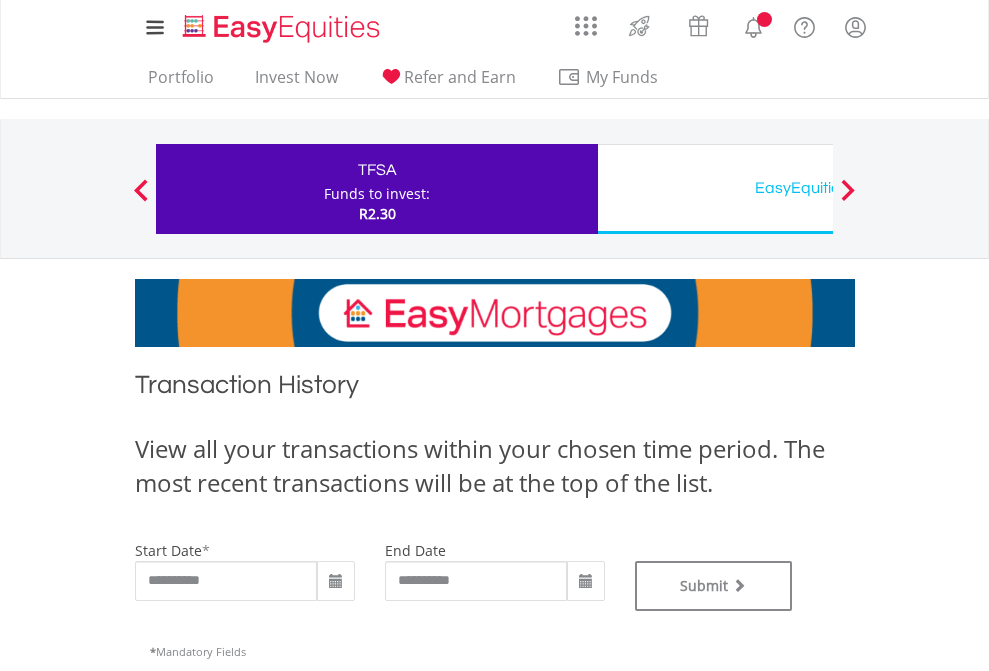 click on "EasyEquities USD" at bounding box center (818, 188) 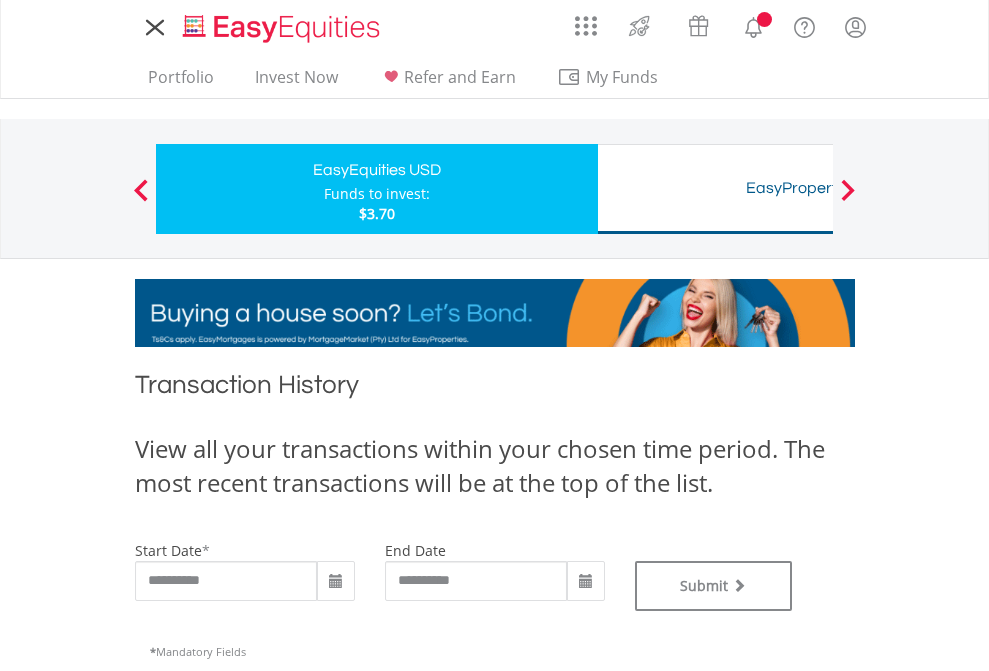 scroll, scrollTop: 0, scrollLeft: 0, axis: both 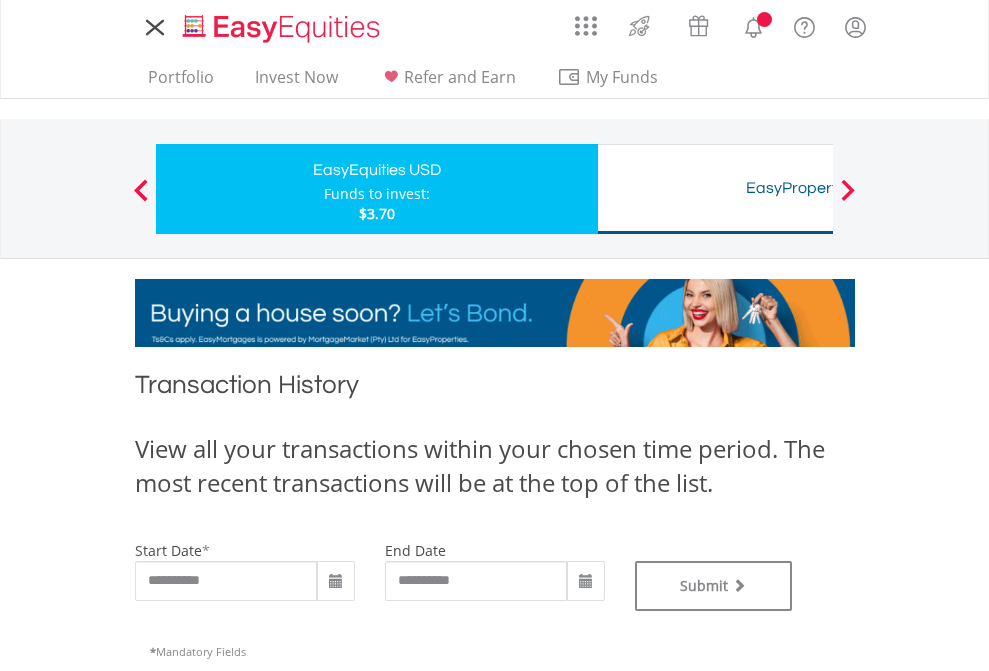 type on "**********" 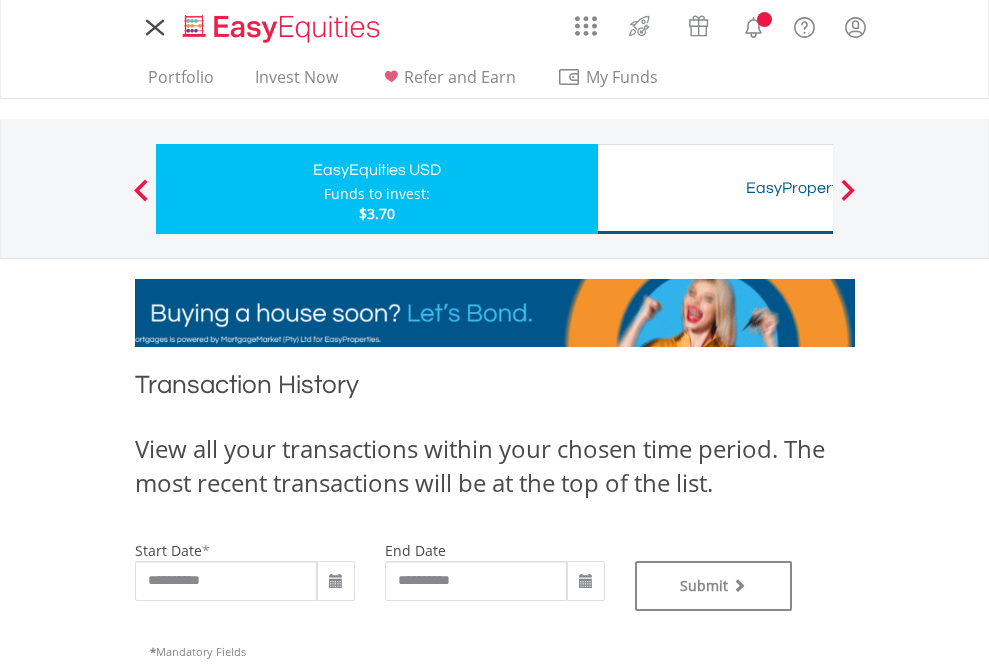 type on "**********" 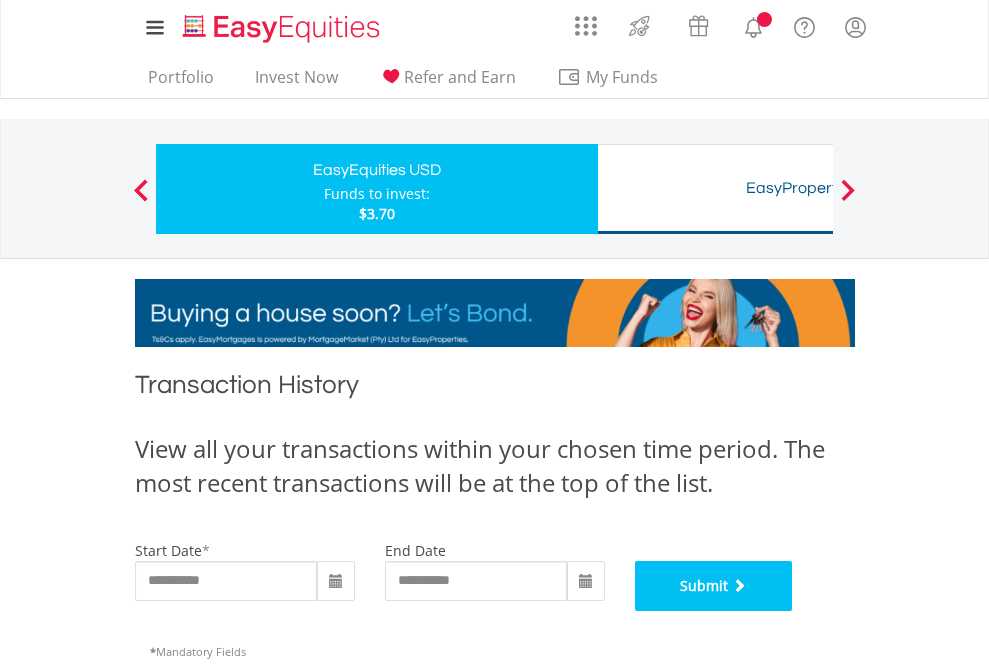 click on "Submit" at bounding box center [714, 586] 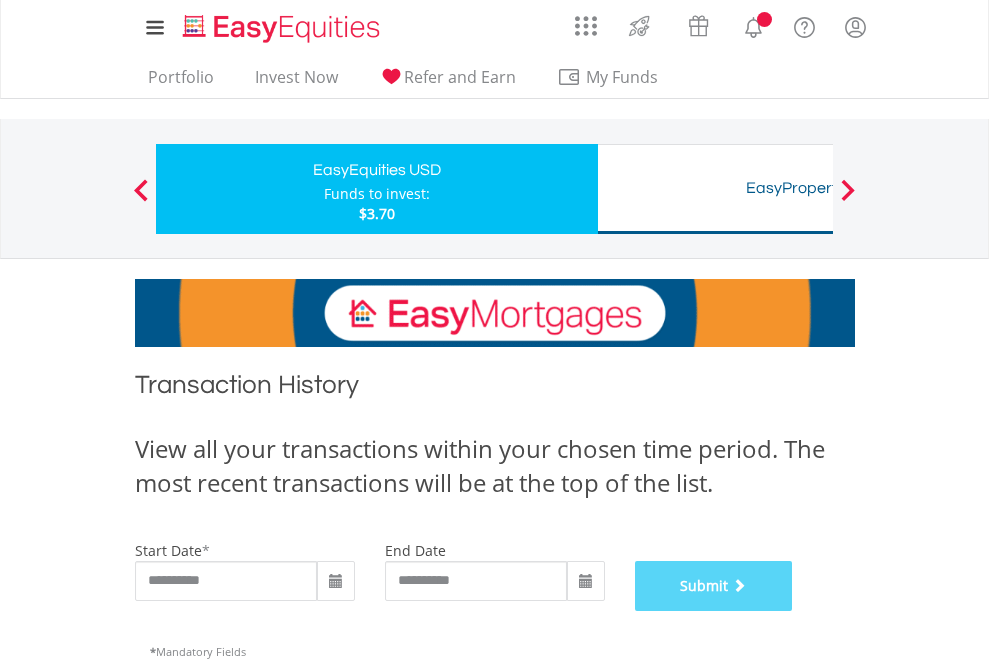 scroll, scrollTop: 811, scrollLeft: 0, axis: vertical 